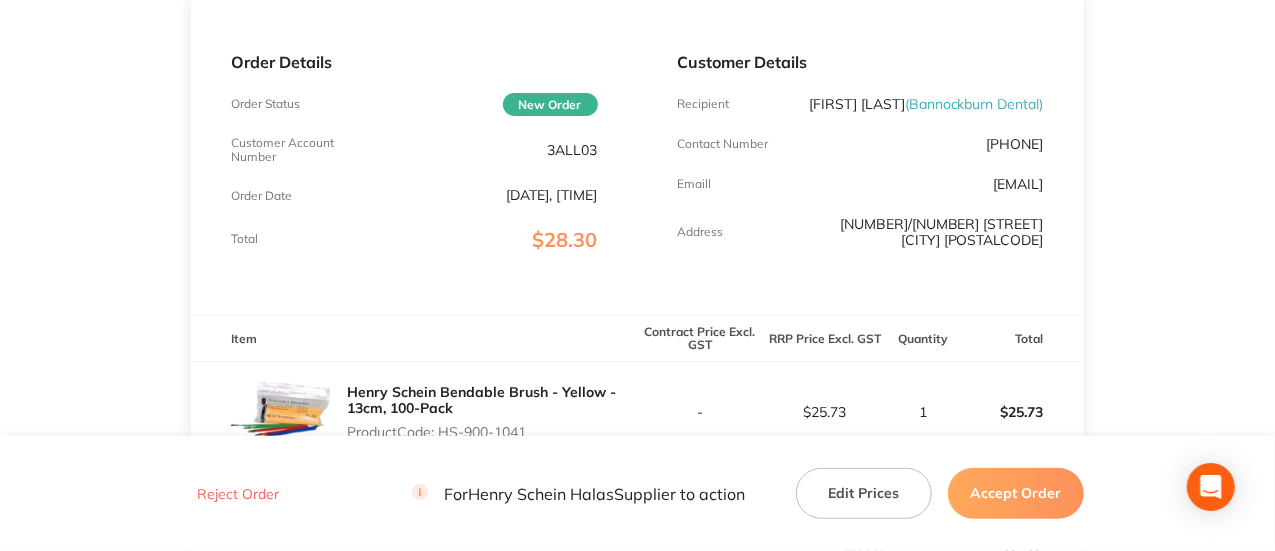 scroll, scrollTop: 0, scrollLeft: 0, axis: both 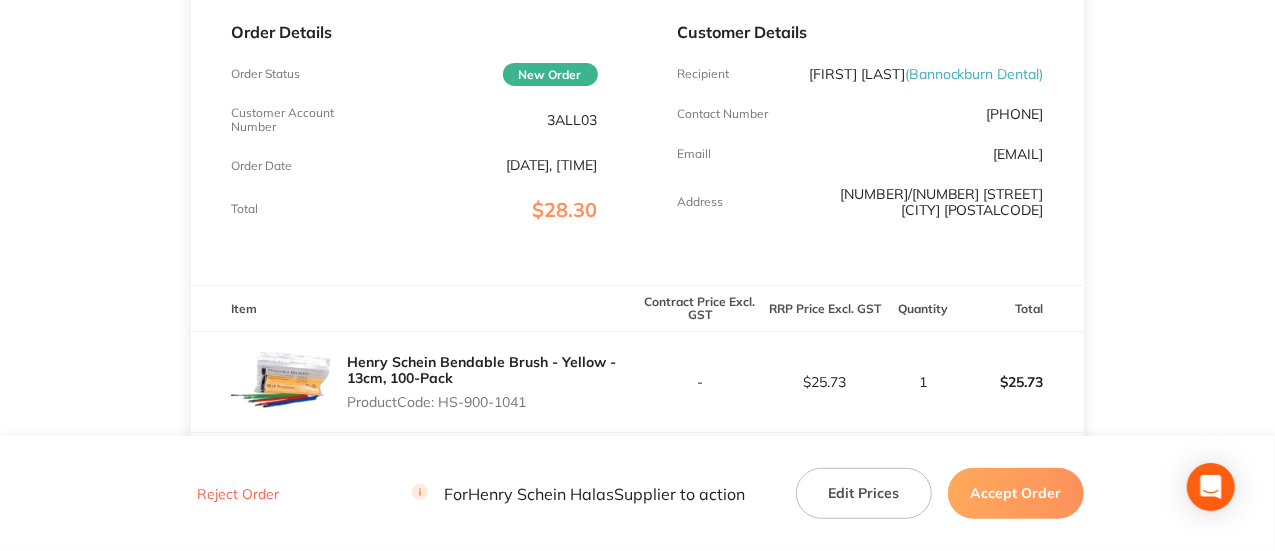 click on "3ALL03" at bounding box center [573, 120] 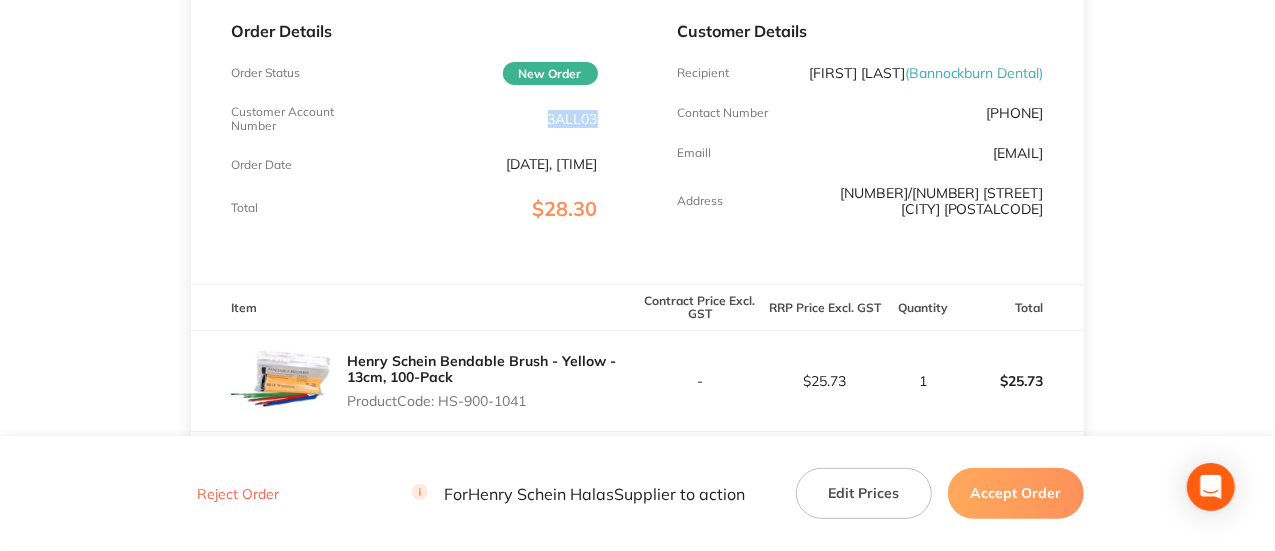 click on "3ALL03" at bounding box center (573, 119) 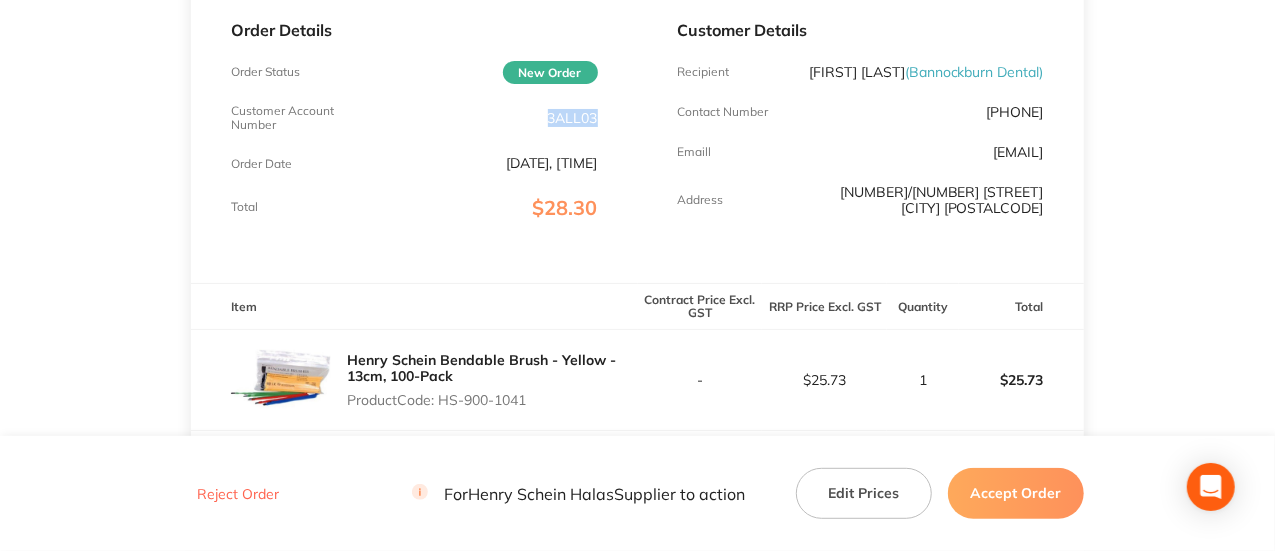 copy on "3ALL03" 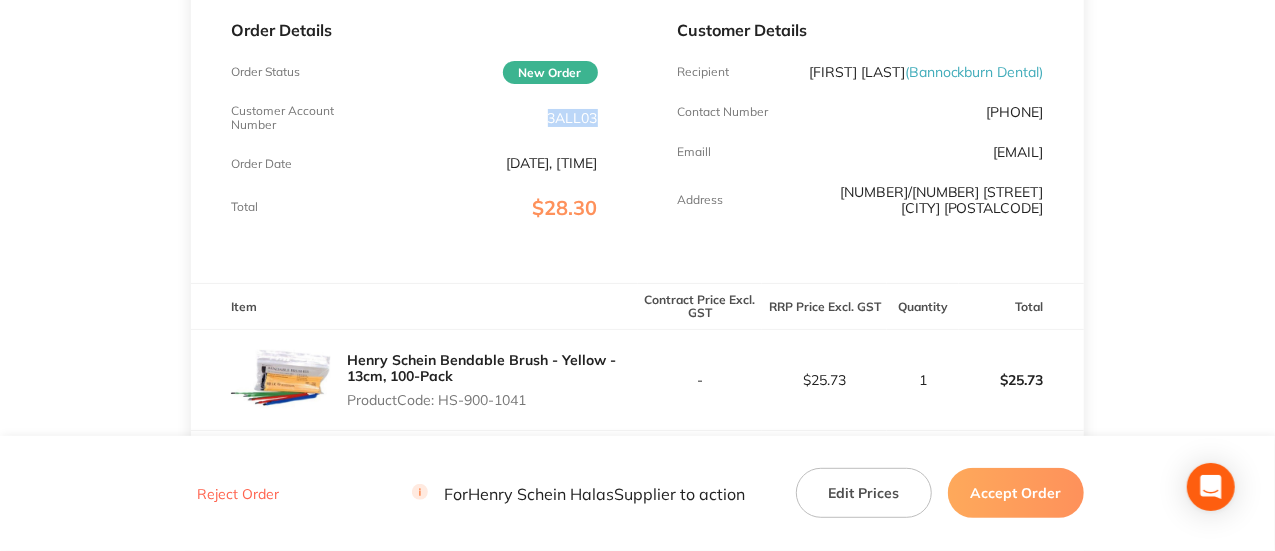 drag, startPoint x: 1038, startPoint y: 75, endPoint x: 903, endPoint y: 81, distance: 135.13327 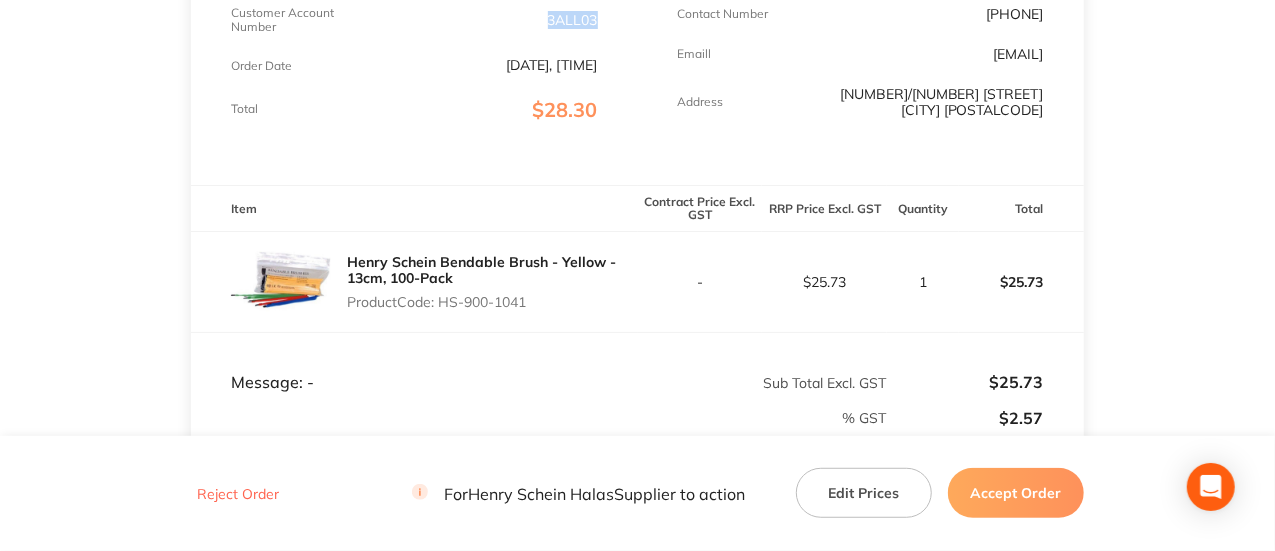 scroll, scrollTop: 399, scrollLeft: 0, axis: vertical 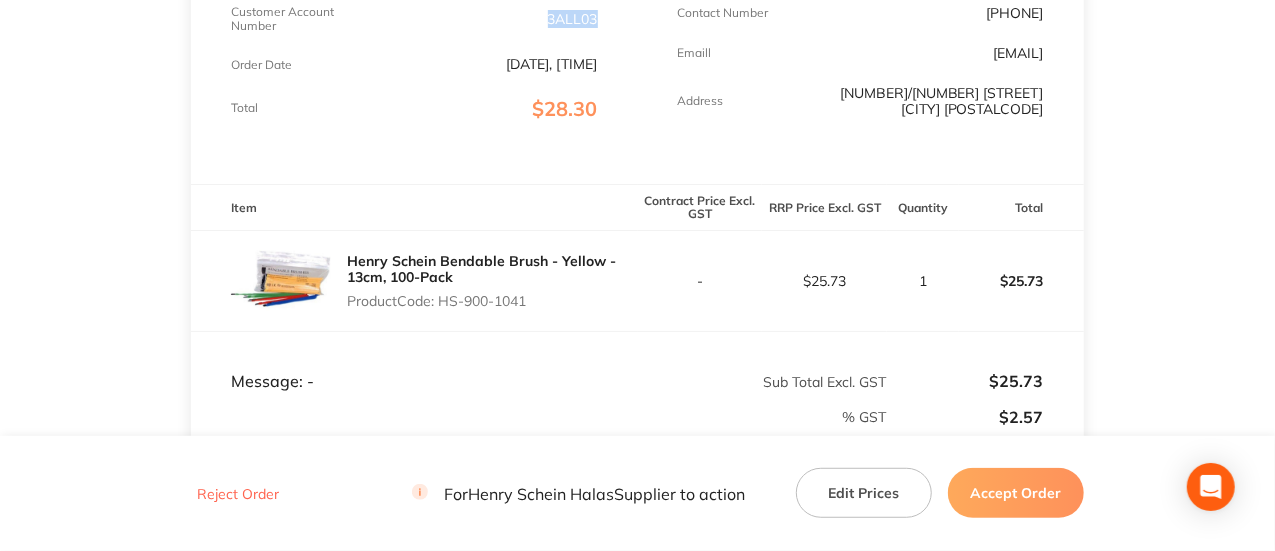 drag, startPoint x: 564, startPoint y: 321, endPoint x: 441, endPoint y: 309, distance: 123.58398 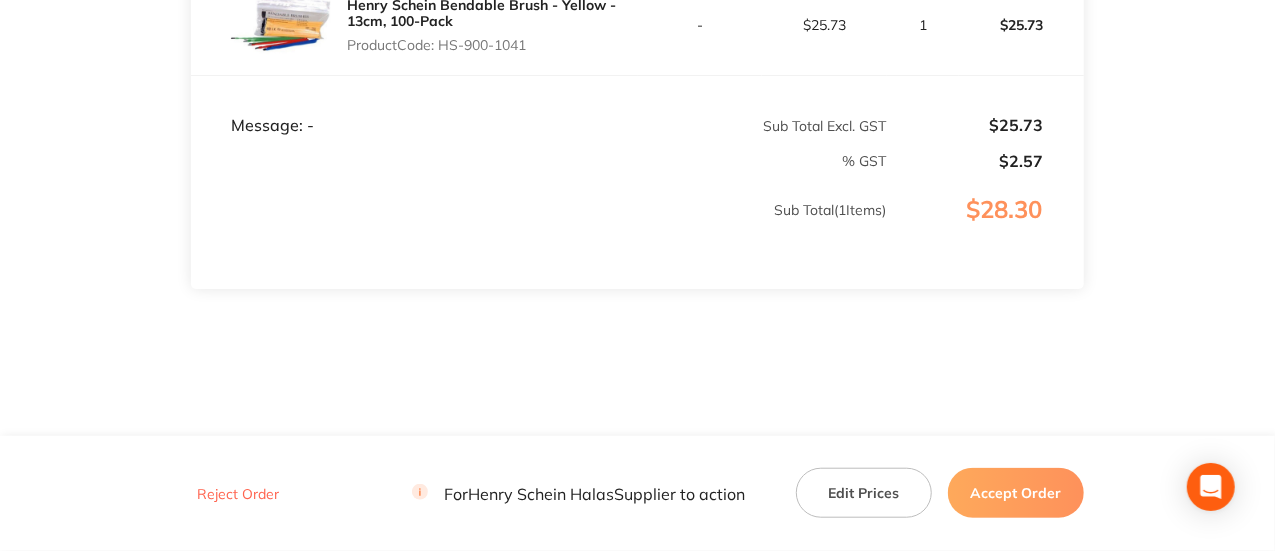 click on "Accept Order" at bounding box center (1016, 493) 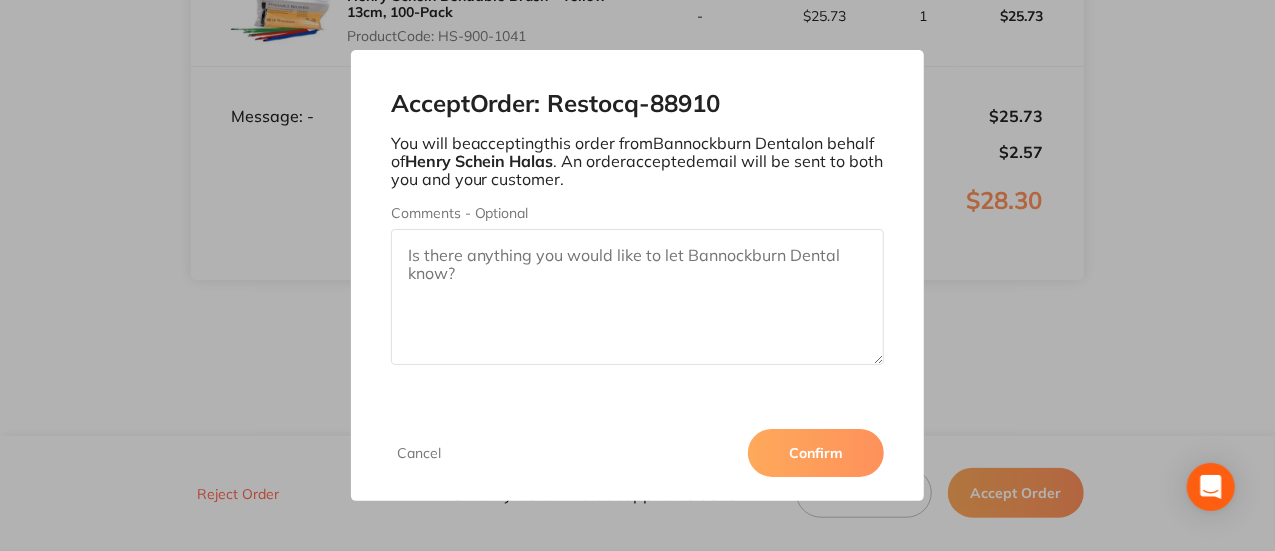 scroll, scrollTop: 665, scrollLeft: 0, axis: vertical 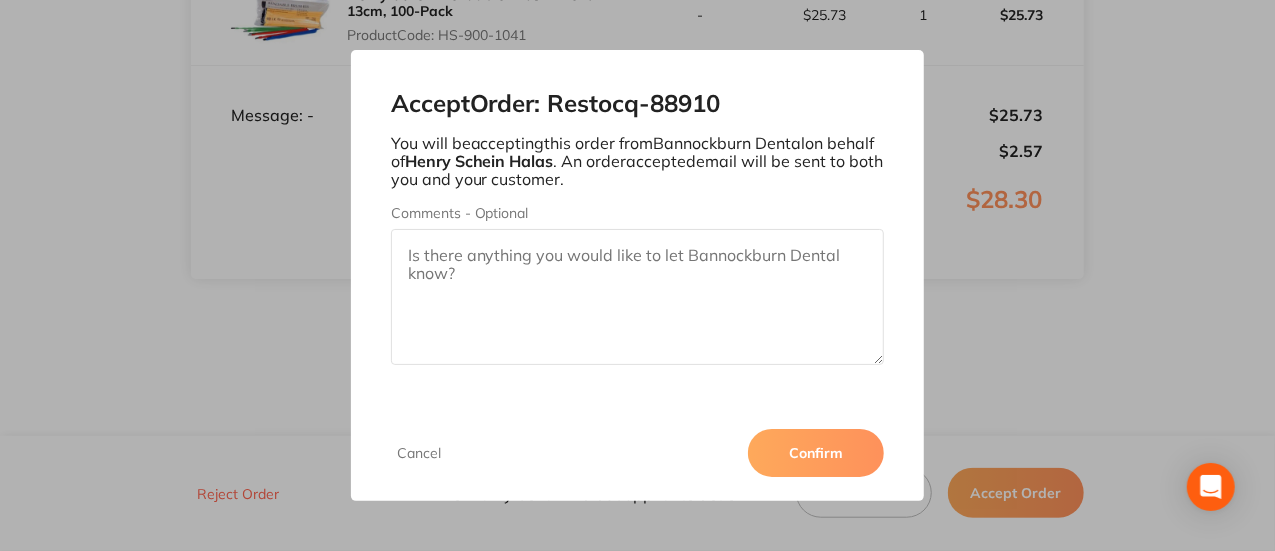 click on "Confirm" at bounding box center [816, 453] 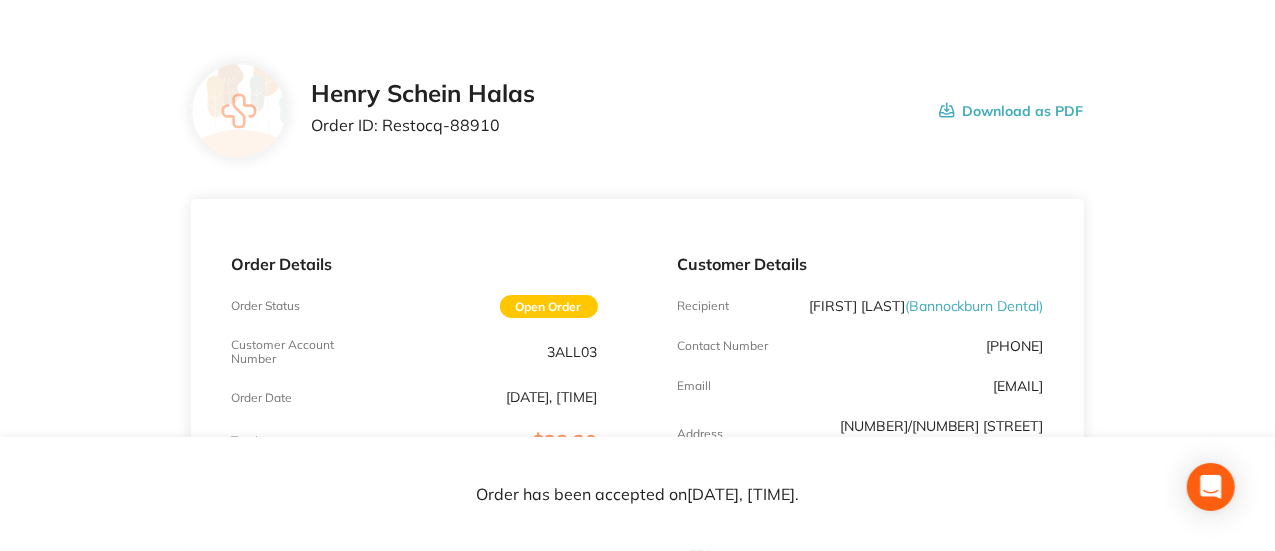 click on "Order ID: Restocq- [NUMBER]" at bounding box center [423, 125] 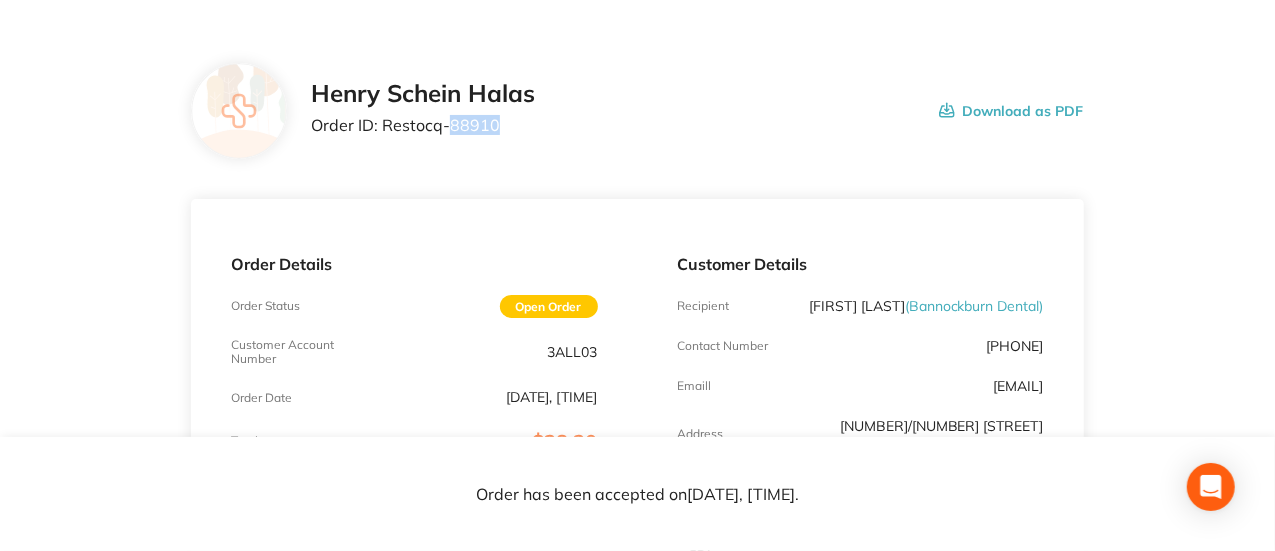 click on "Order ID: Restocq- [NUMBER]" at bounding box center (423, 125) 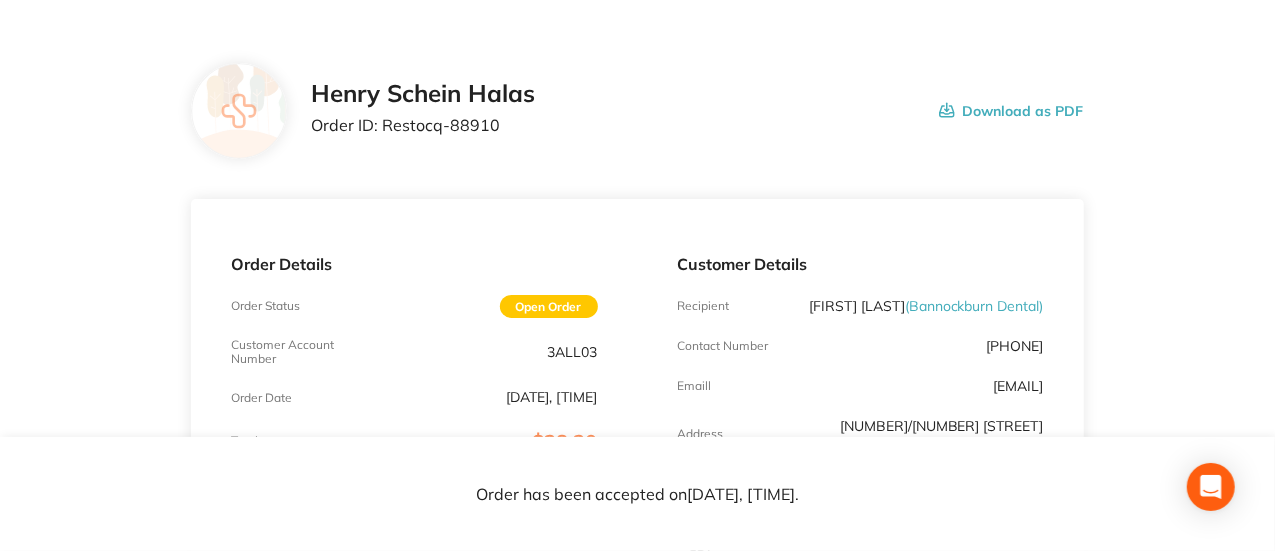click on "Customer Details Recipient [FIRST] [LAST] ([BRAND]) Contact Number [PHONE] Emaill [EMAIL] Address [NUMBER]/[NUMBER] [STREET] [CITY] [POSTALCODE]" at bounding box center [861, 357] 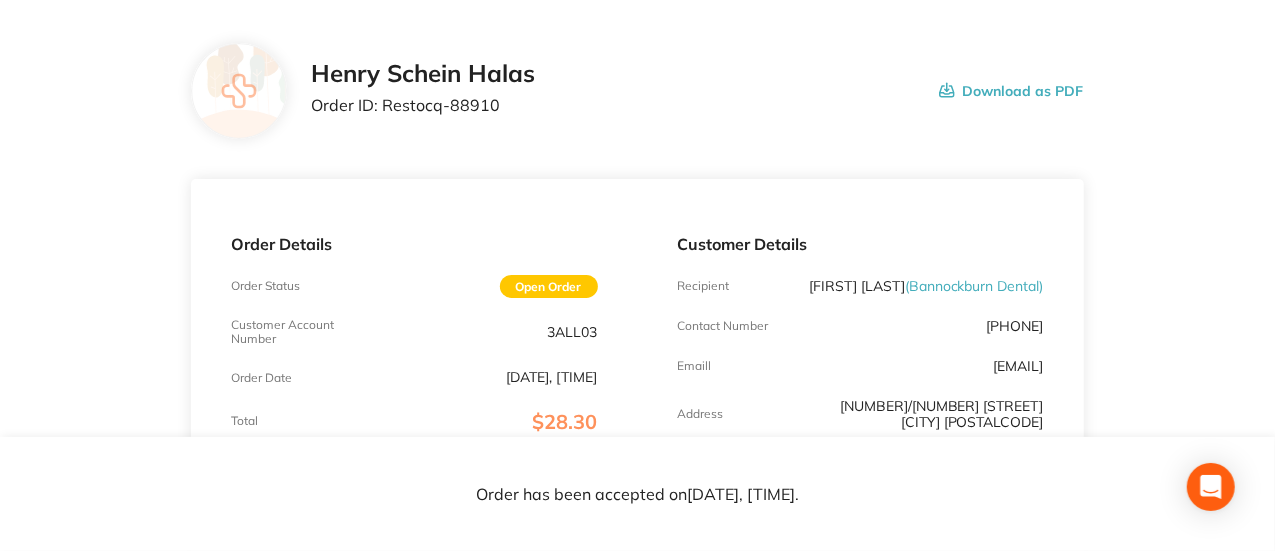 scroll, scrollTop: 0, scrollLeft: 0, axis: both 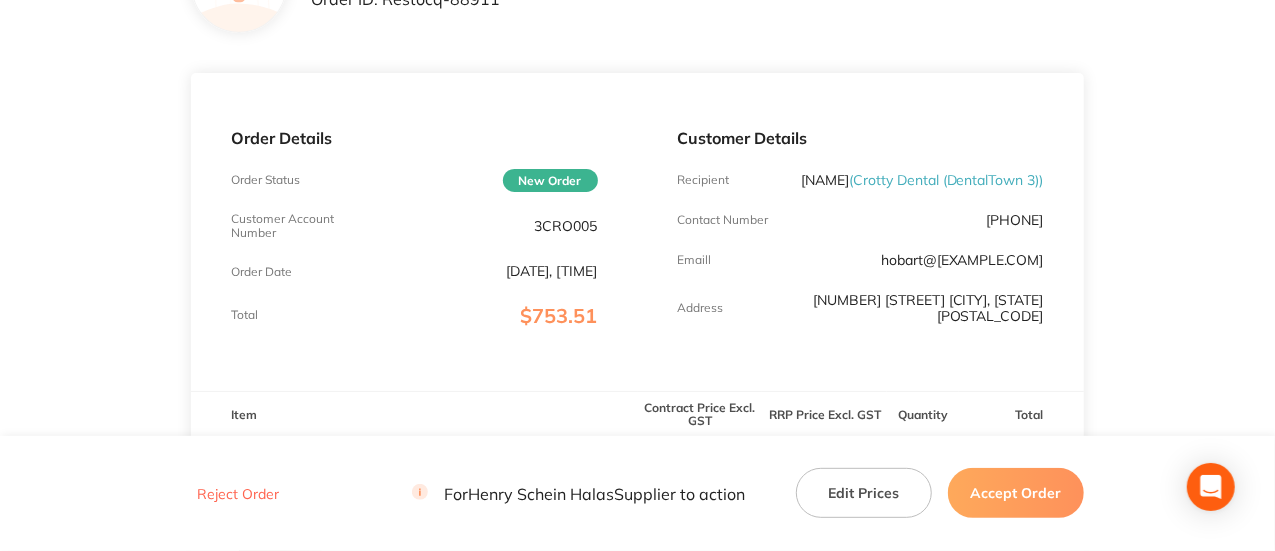 click on "3CRO005" at bounding box center [566, 226] 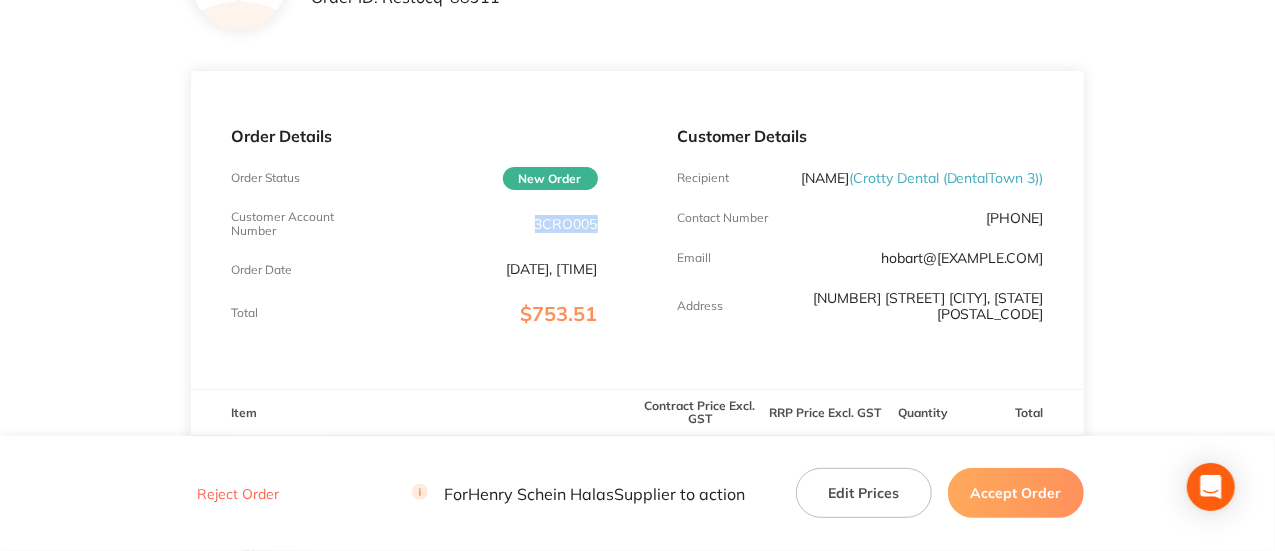 click on "3CRO005" at bounding box center [566, 224] 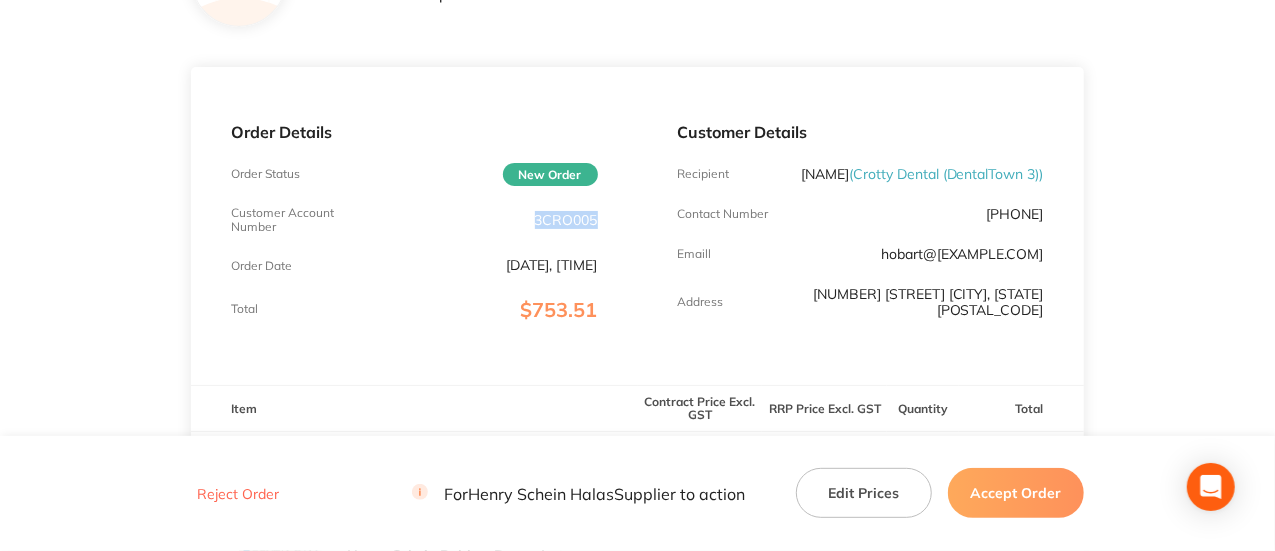 copy on "3CRO005" 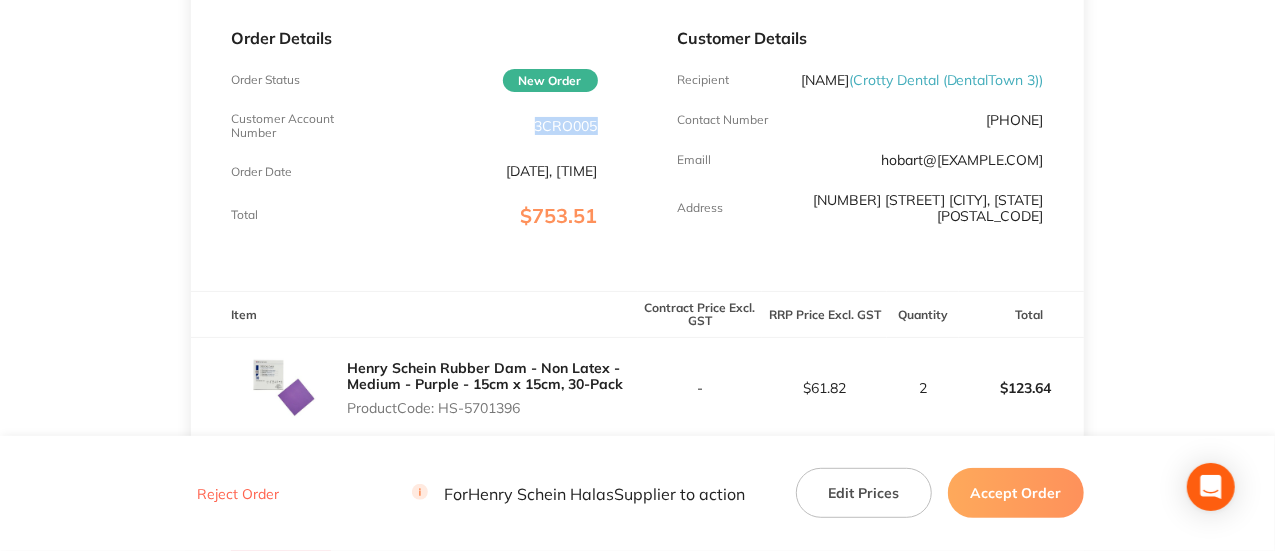 drag, startPoint x: 582, startPoint y: 502, endPoint x: 635, endPoint y: 532, distance: 60.90156 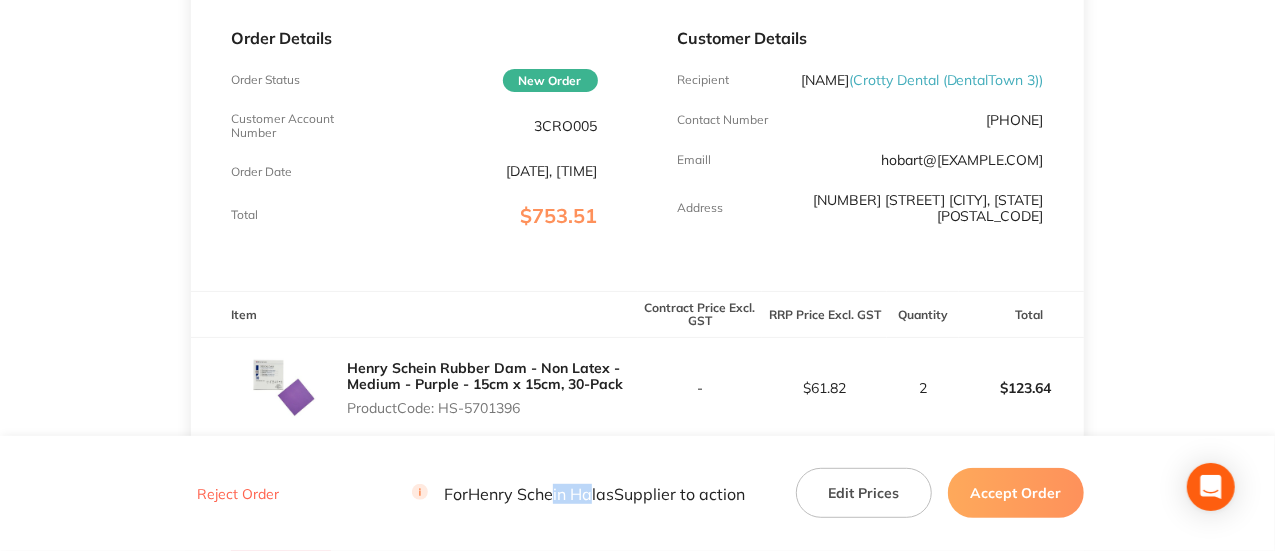 scroll, scrollTop: 293, scrollLeft: 0, axis: vertical 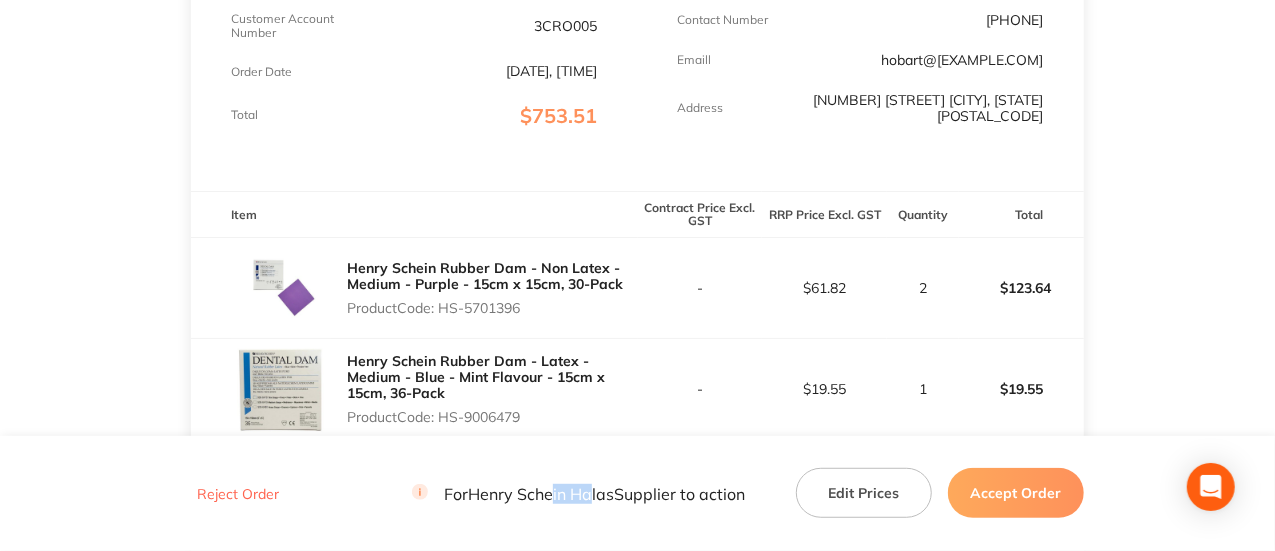 drag, startPoint x: 521, startPoint y: 323, endPoint x: 438, endPoint y: 327, distance: 83.09633 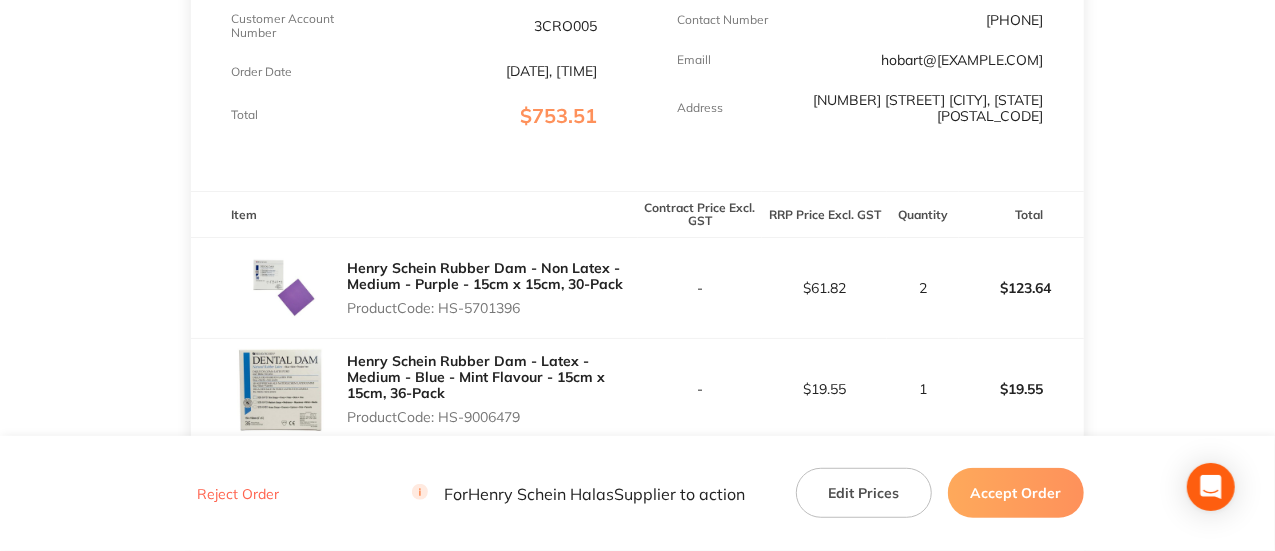 drag, startPoint x: 523, startPoint y: 329, endPoint x: 440, endPoint y: 331, distance: 83.02409 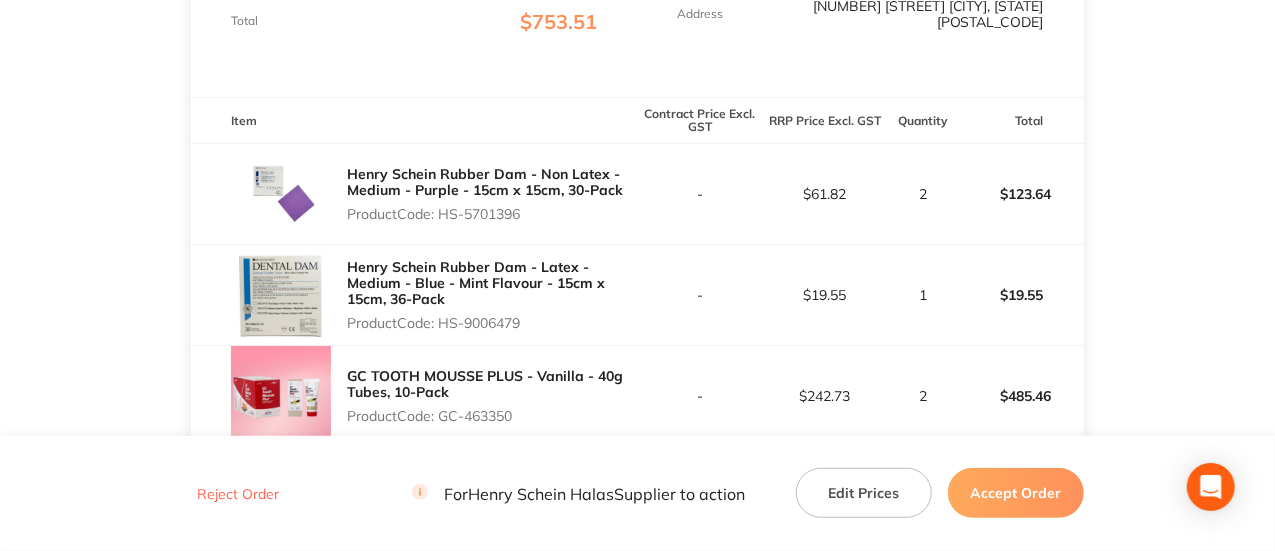 scroll, scrollTop: 487, scrollLeft: 0, axis: vertical 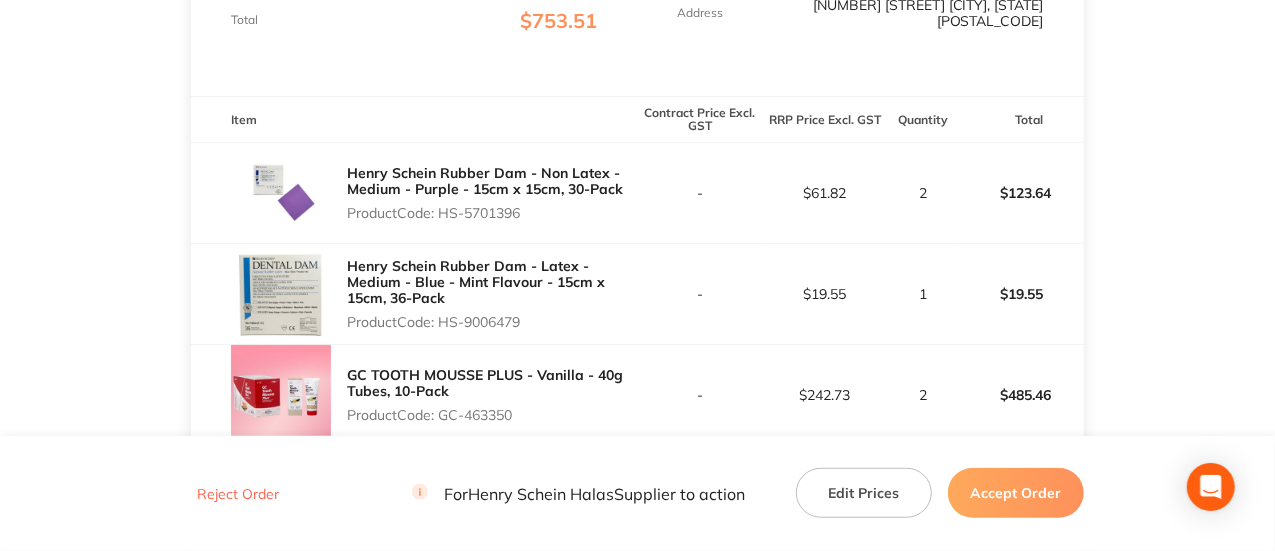 drag, startPoint x: 506, startPoint y: 328, endPoint x: 445, endPoint y: 338, distance: 61.81424 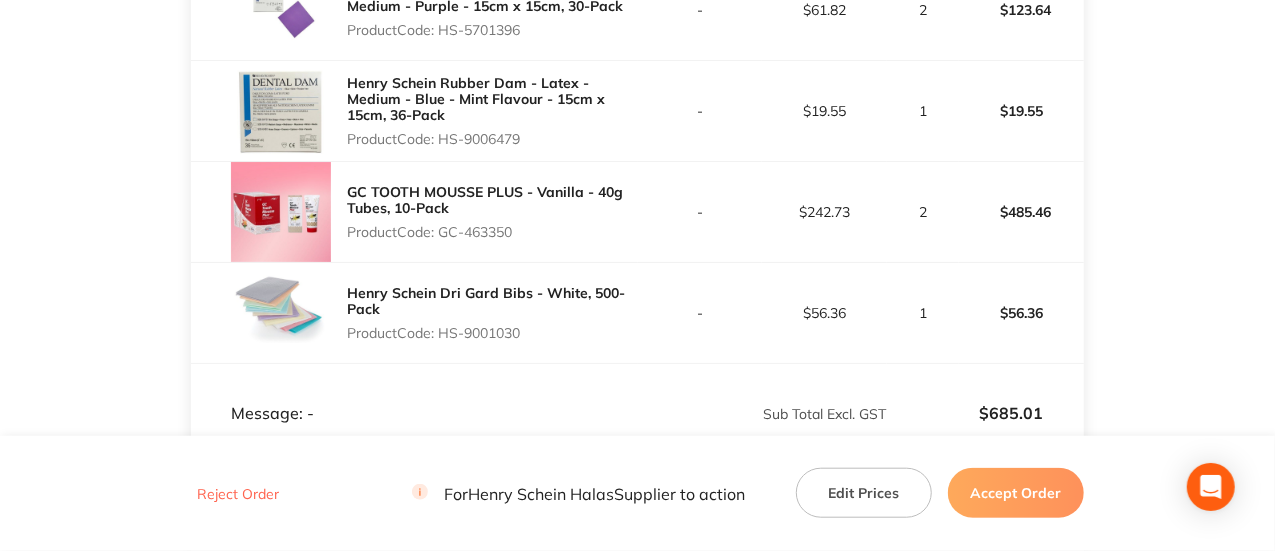 scroll, scrollTop: 670, scrollLeft: 0, axis: vertical 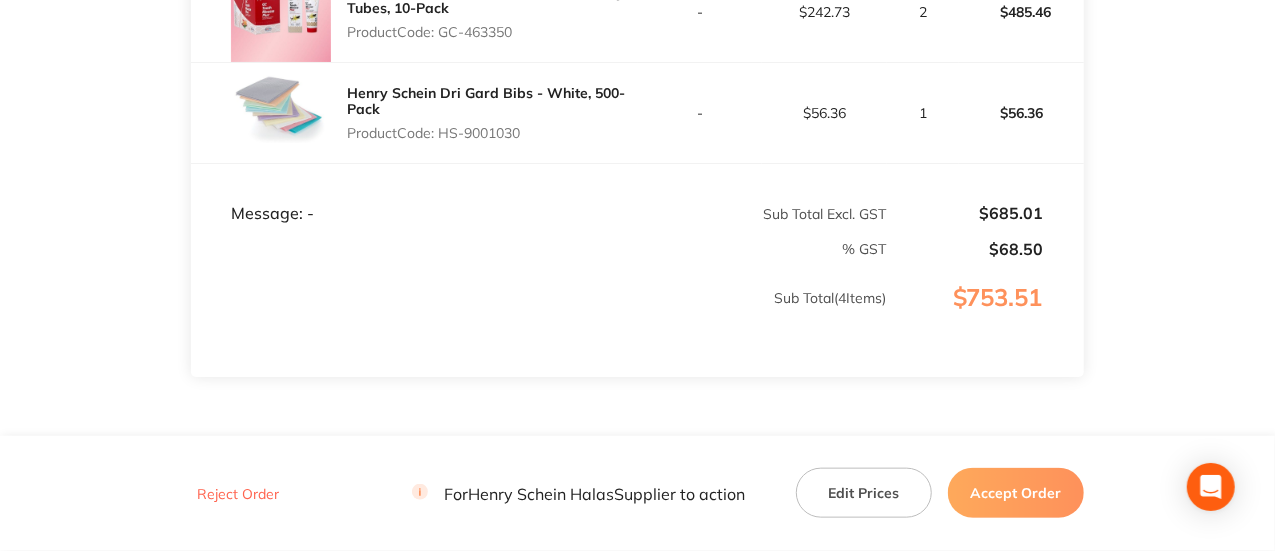 click on "Accept Order" at bounding box center (1016, 493) 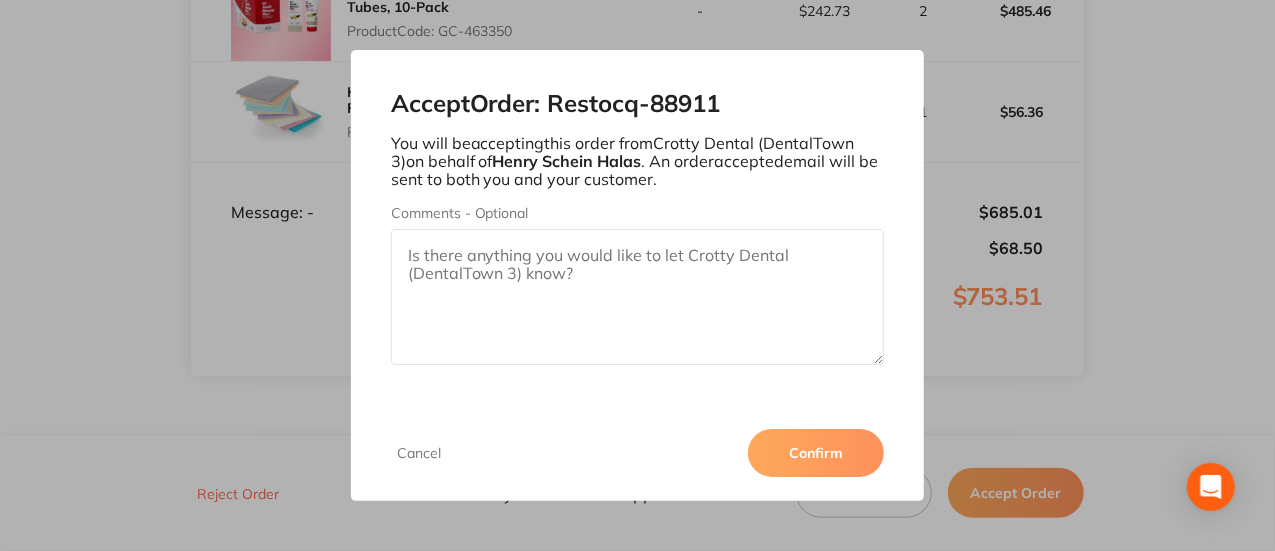 scroll, scrollTop: 872, scrollLeft: 0, axis: vertical 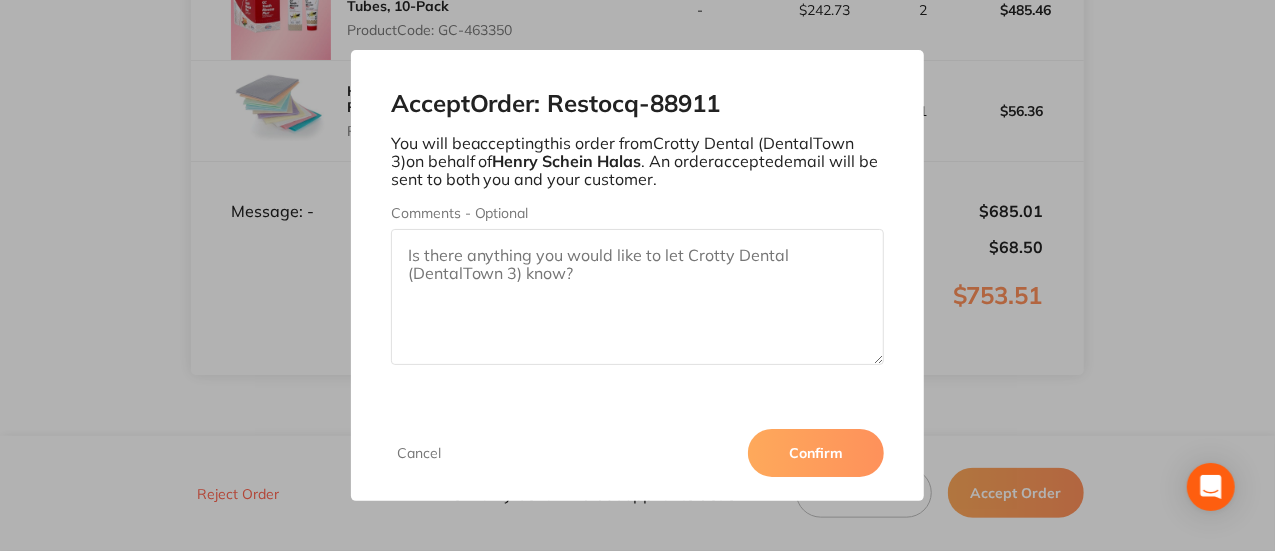 click on "Confirm" at bounding box center [816, 453] 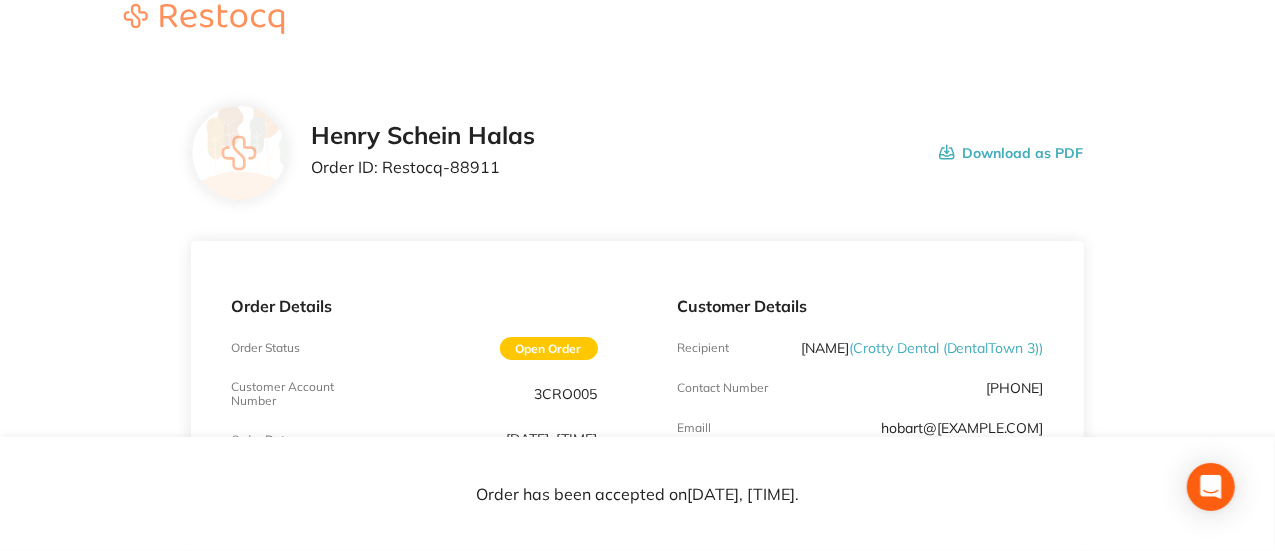 scroll, scrollTop: 0, scrollLeft: 0, axis: both 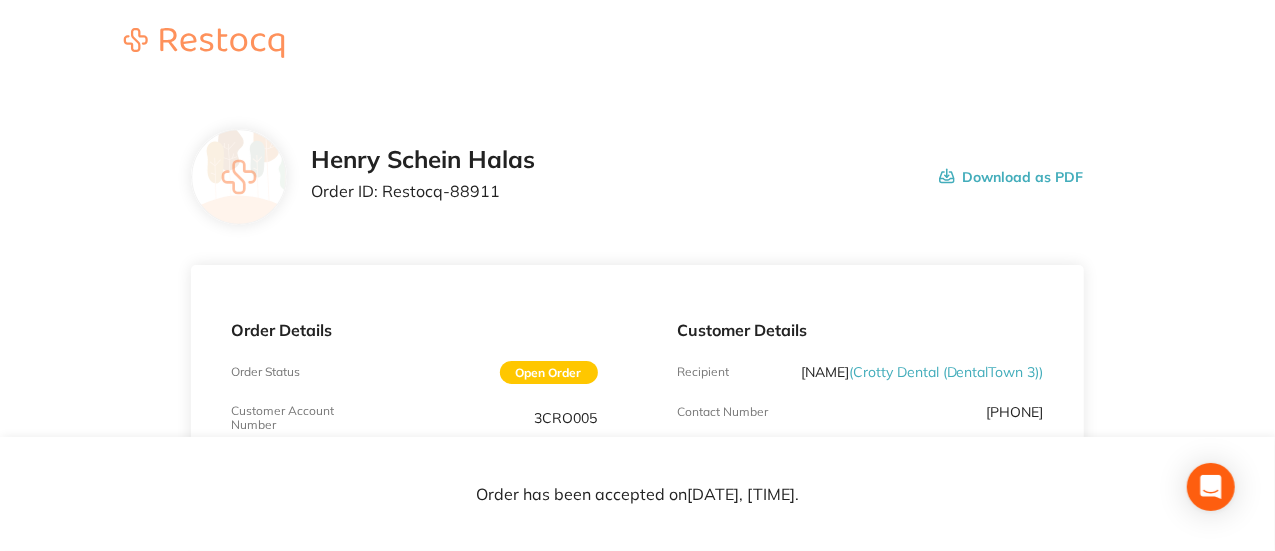 click on "Order ID: Restocq- [NUMBER]" at bounding box center [423, 191] 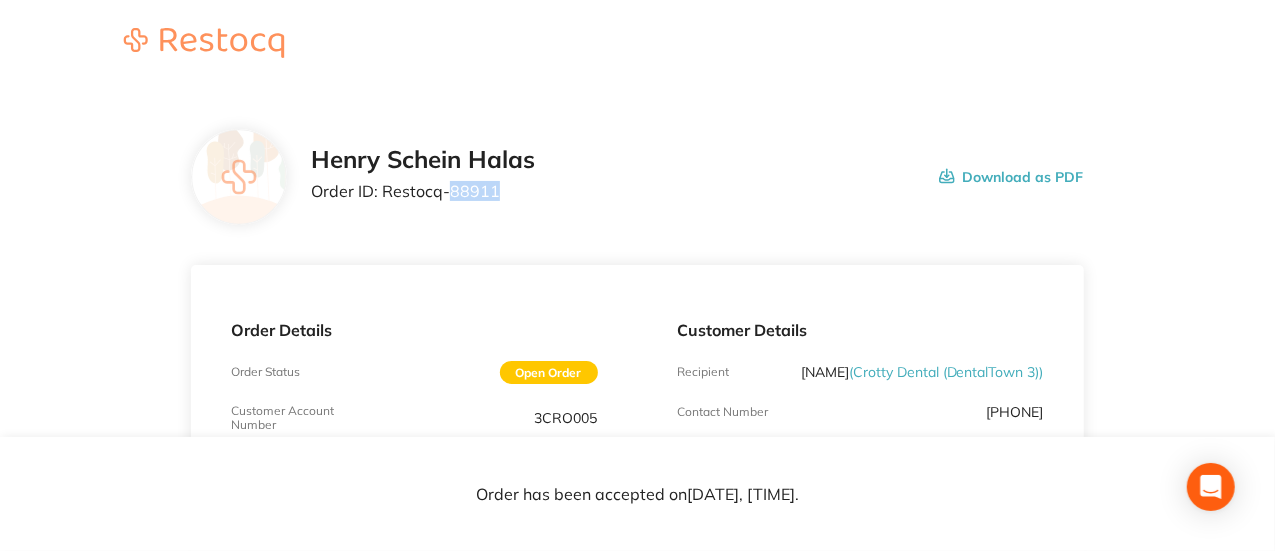 click on "Order ID: Restocq- [NUMBER]" at bounding box center (423, 191) 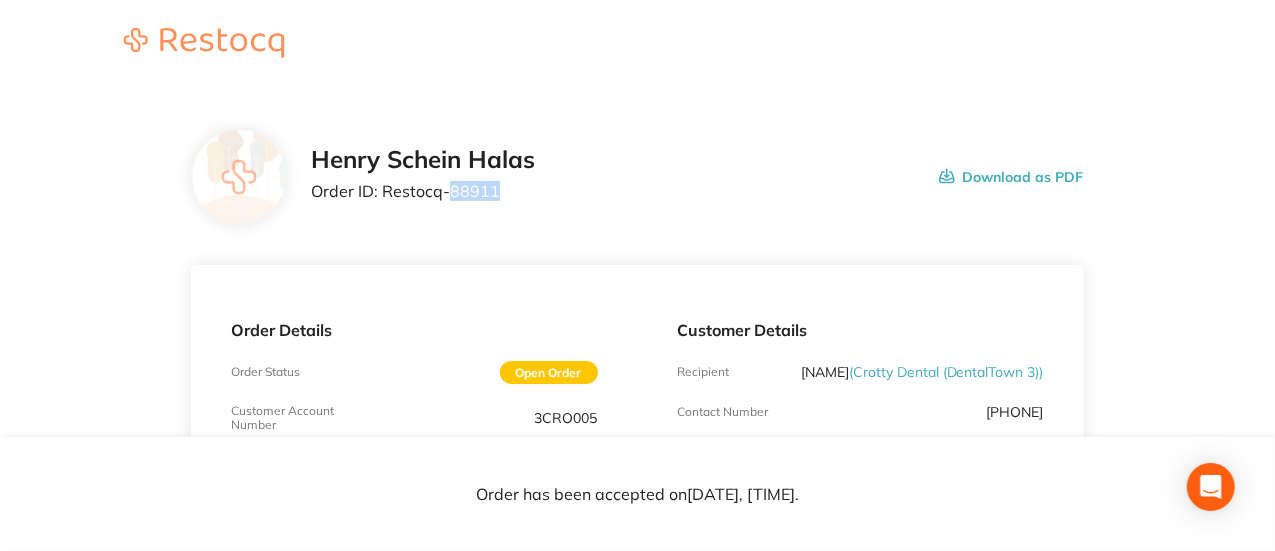 copy on "88911" 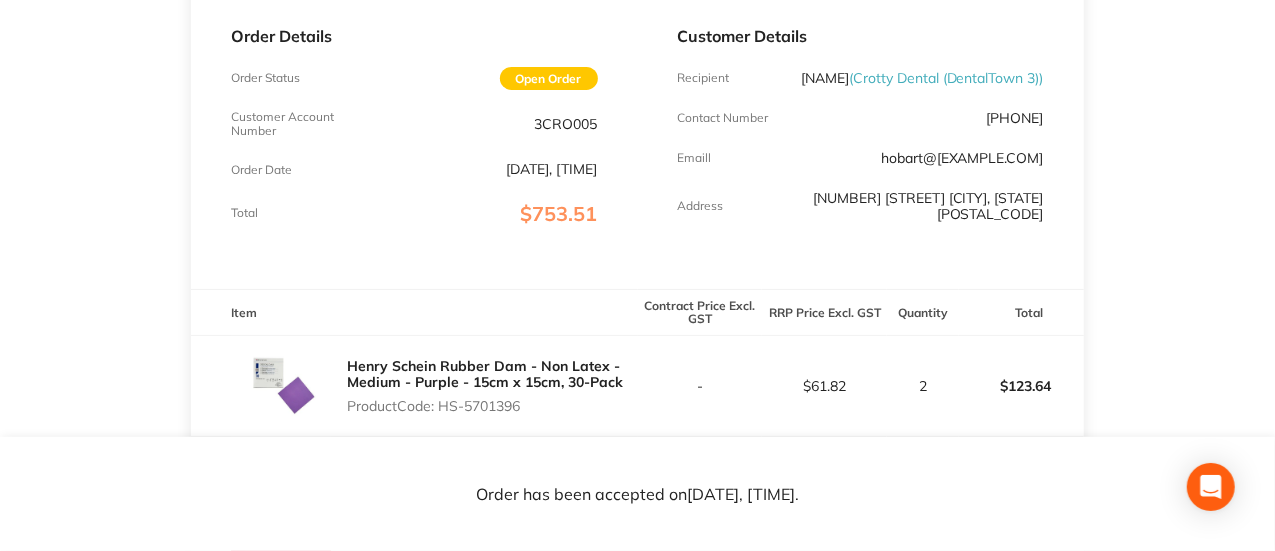 scroll, scrollTop: 292, scrollLeft: 0, axis: vertical 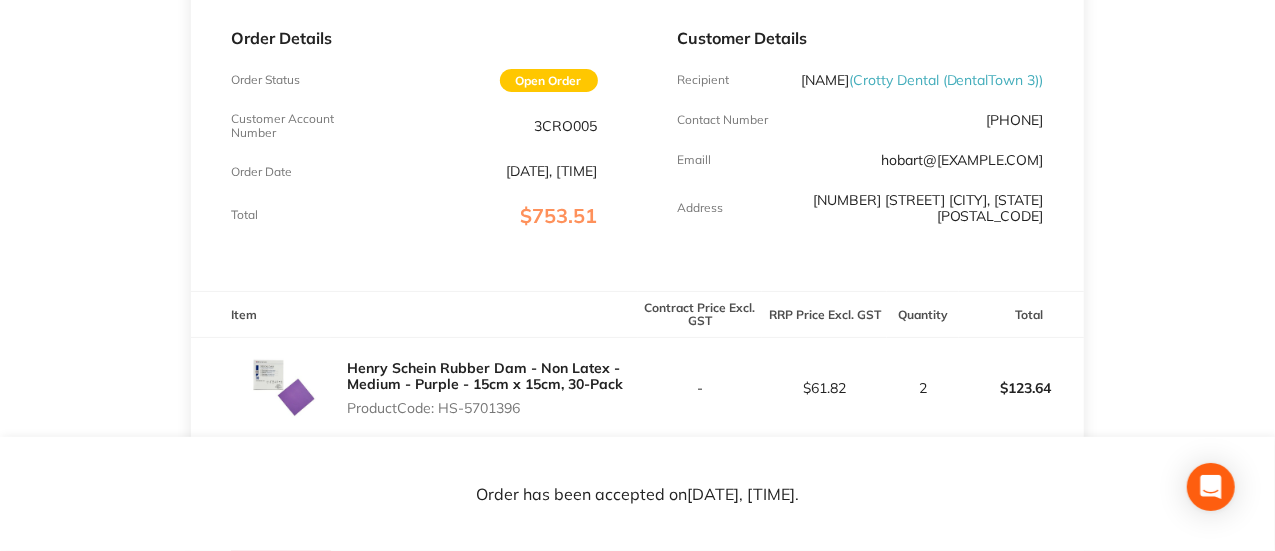drag, startPoint x: 1066, startPoint y: 183, endPoint x: 854, endPoint y: 169, distance: 212.46176 